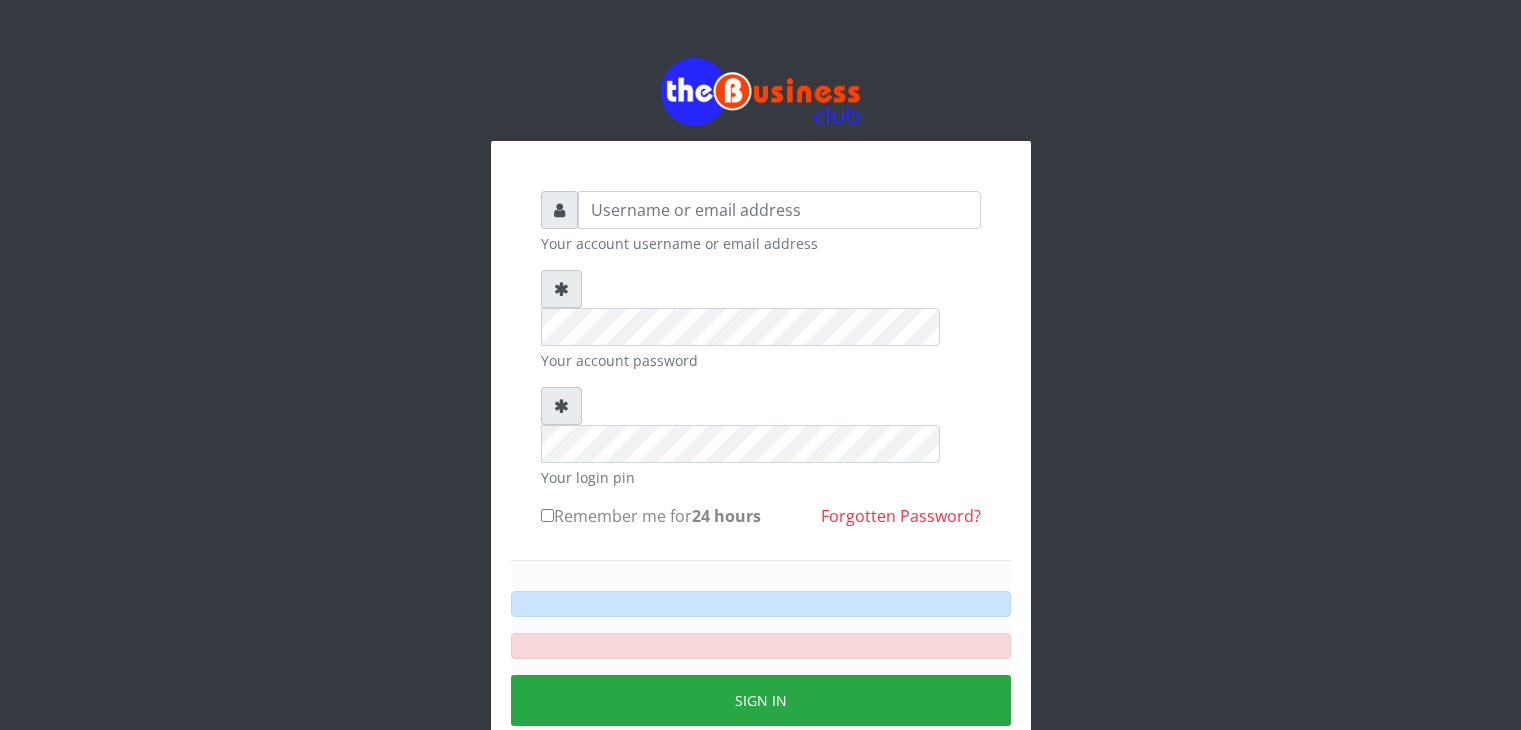 scroll, scrollTop: 0, scrollLeft: 0, axis: both 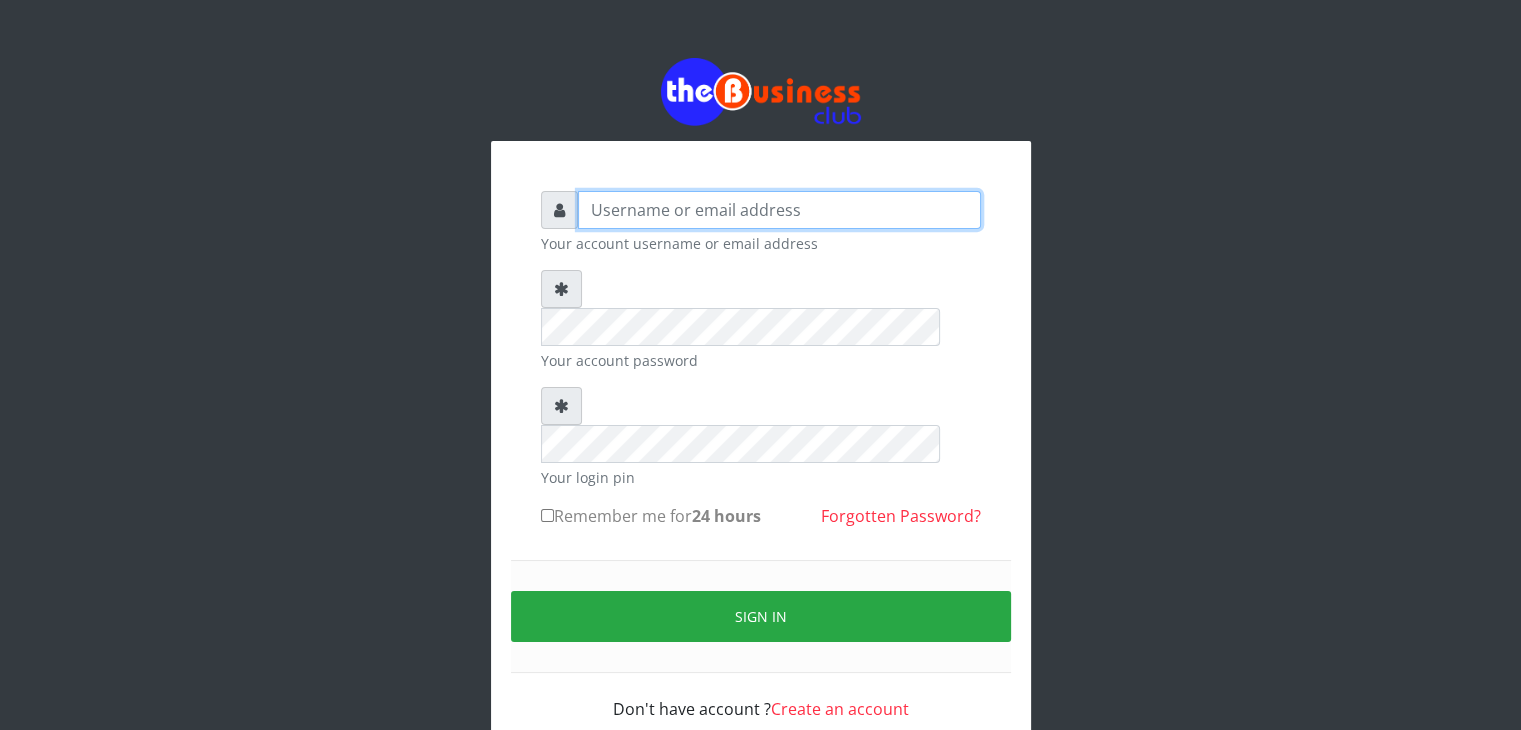 click at bounding box center (779, 210) 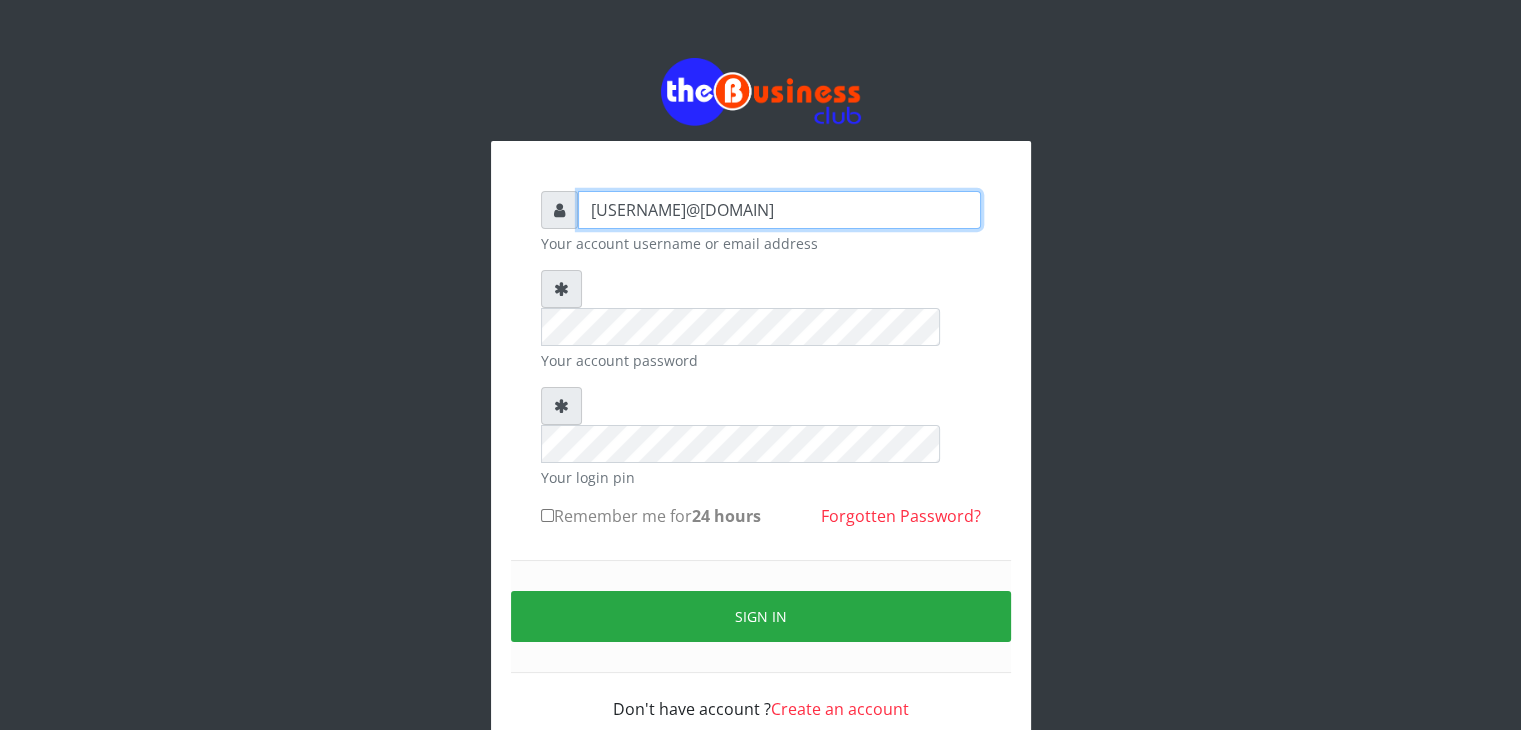 type on "talk2mesoji@yahoo.com" 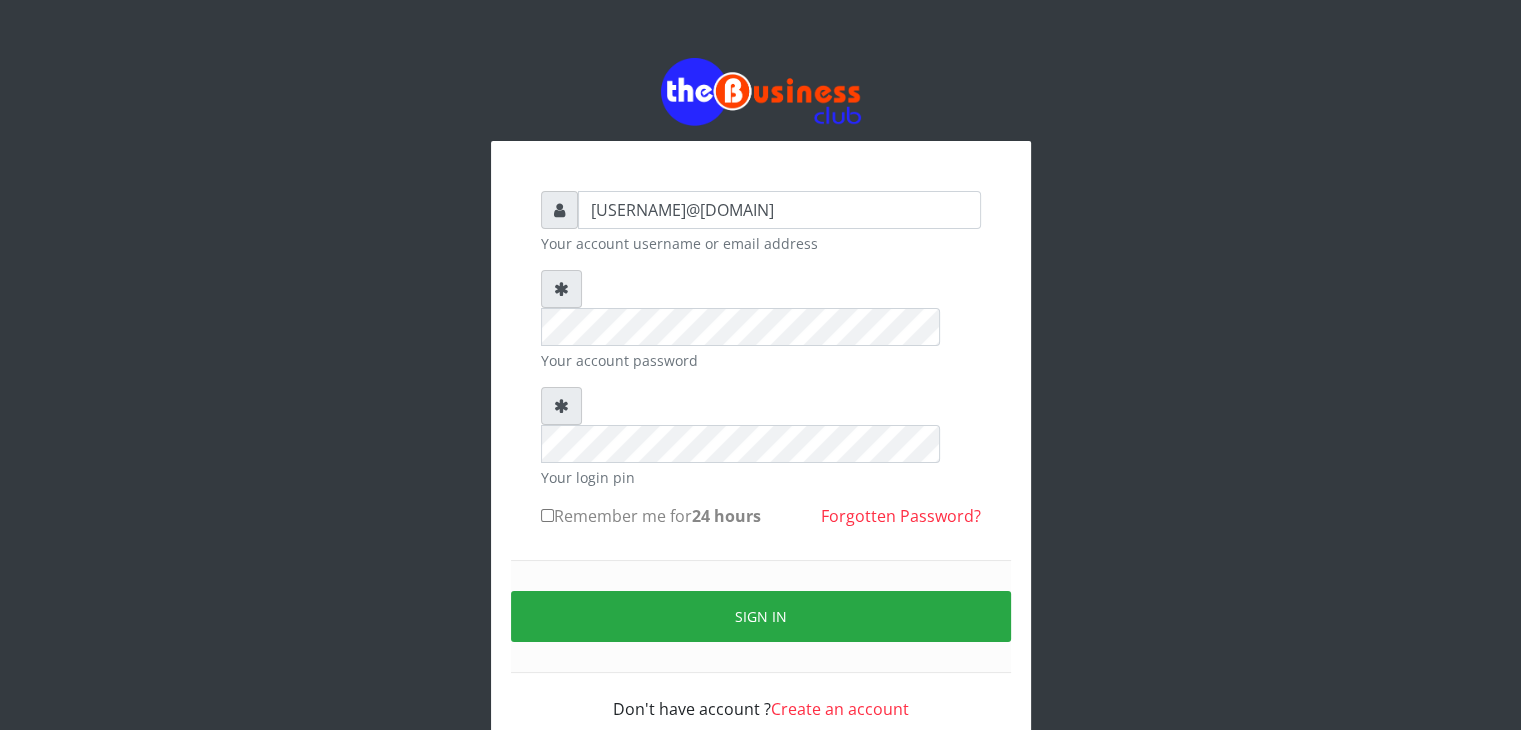 click on "Remember me for  24 hours" at bounding box center [547, 515] 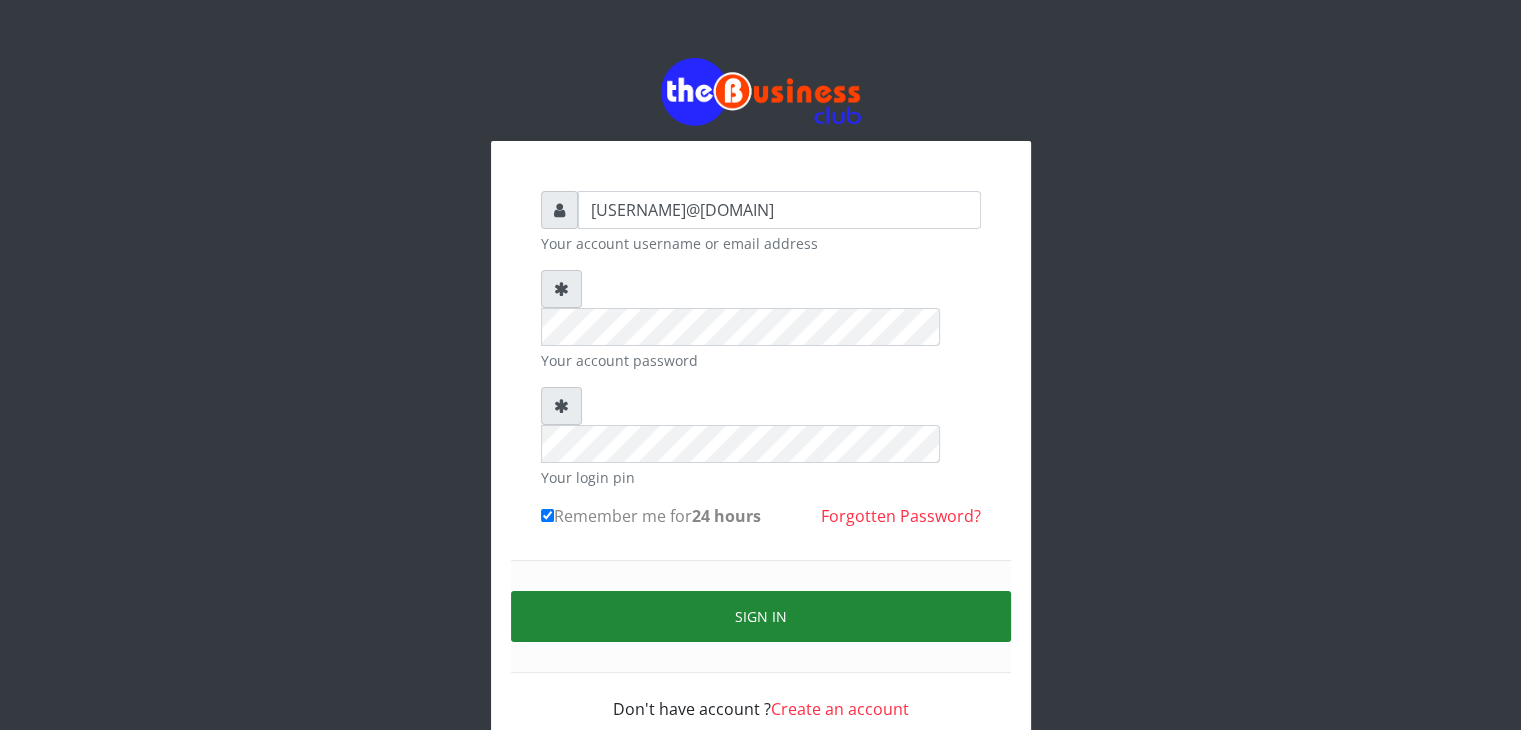 click on "Sign in" at bounding box center (761, 616) 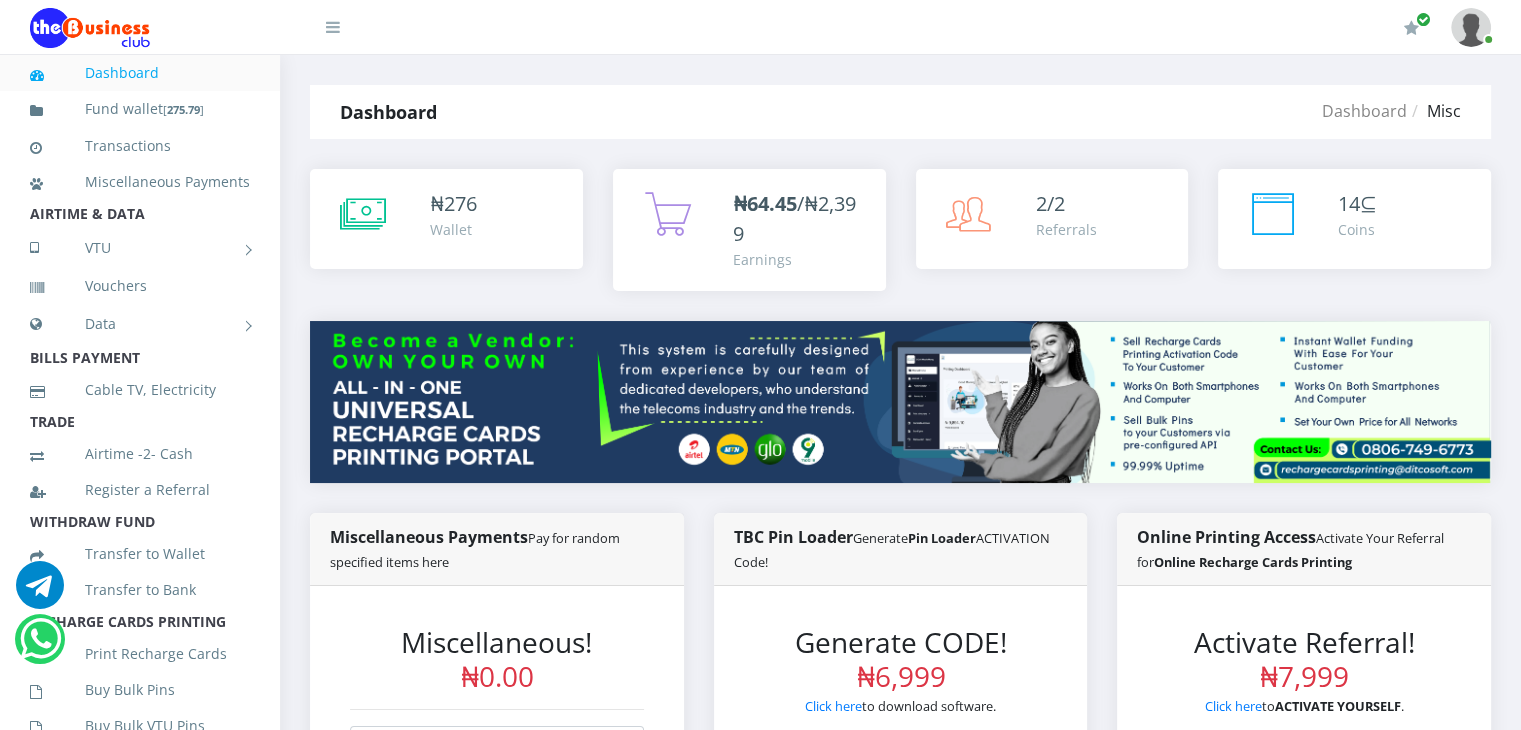 scroll, scrollTop: 0, scrollLeft: 0, axis: both 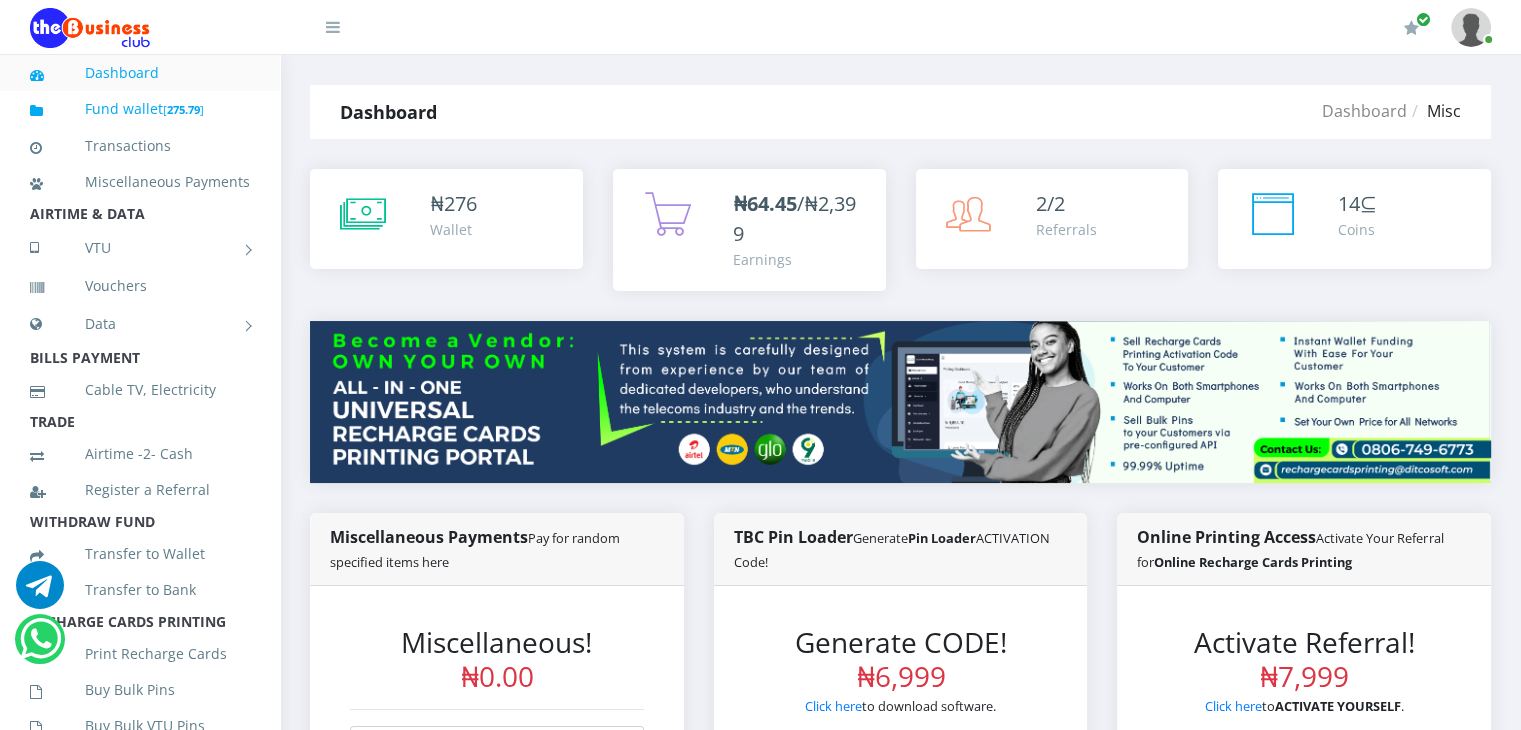 click on "Fund wallet  [ 275.79 ]" at bounding box center (140, 109) 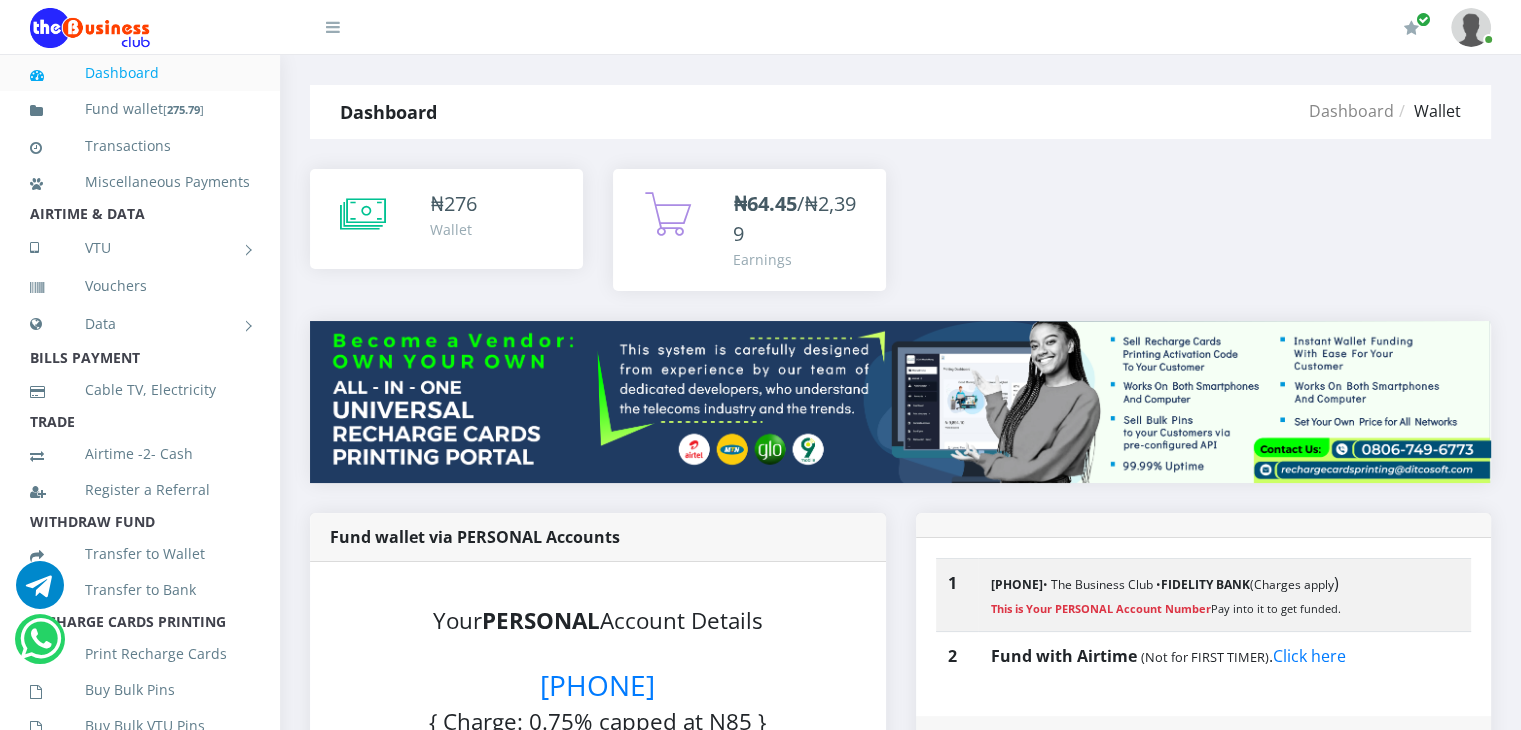 scroll, scrollTop: 0, scrollLeft: 0, axis: both 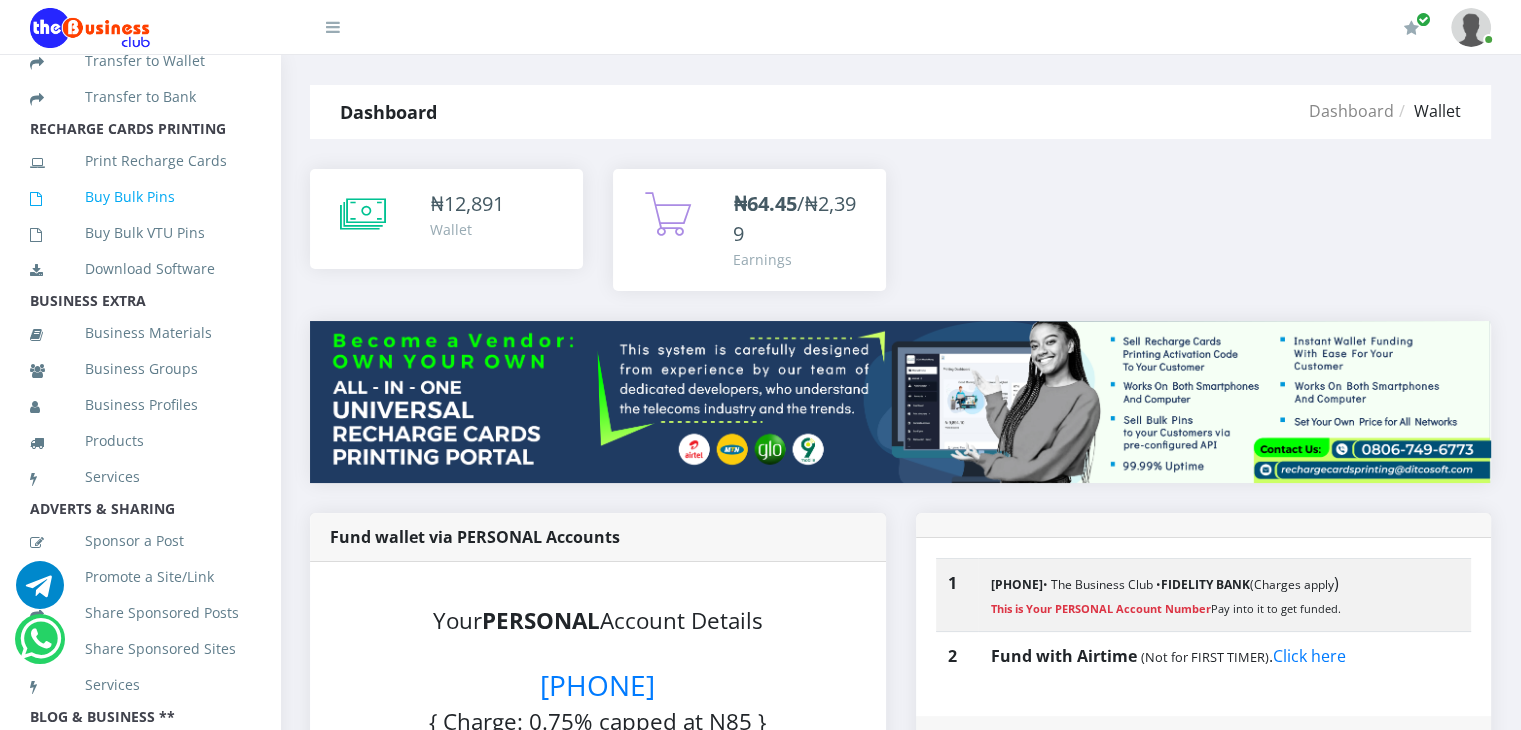 click on "Buy Bulk Pins" at bounding box center [140, 197] 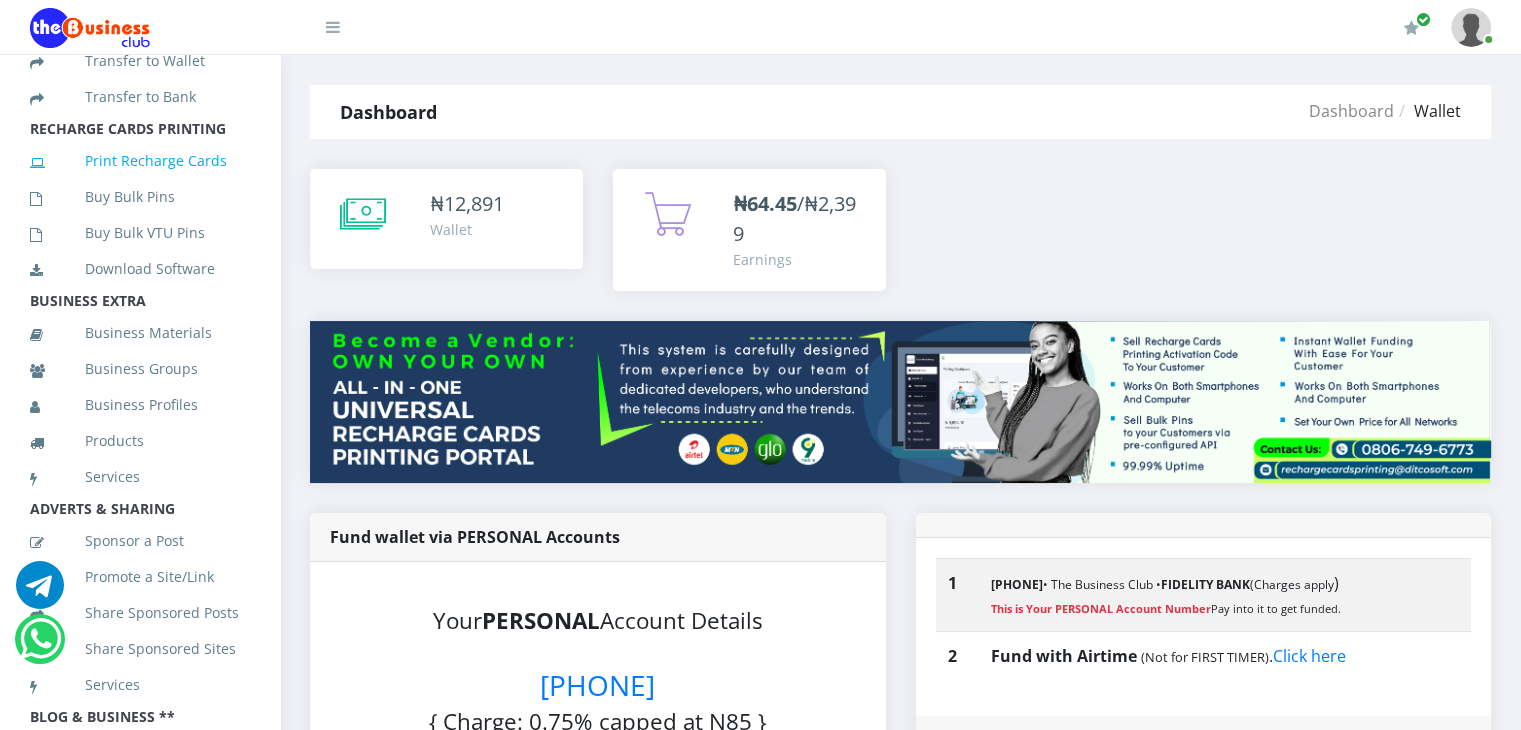 scroll, scrollTop: 520, scrollLeft: 0, axis: vertical 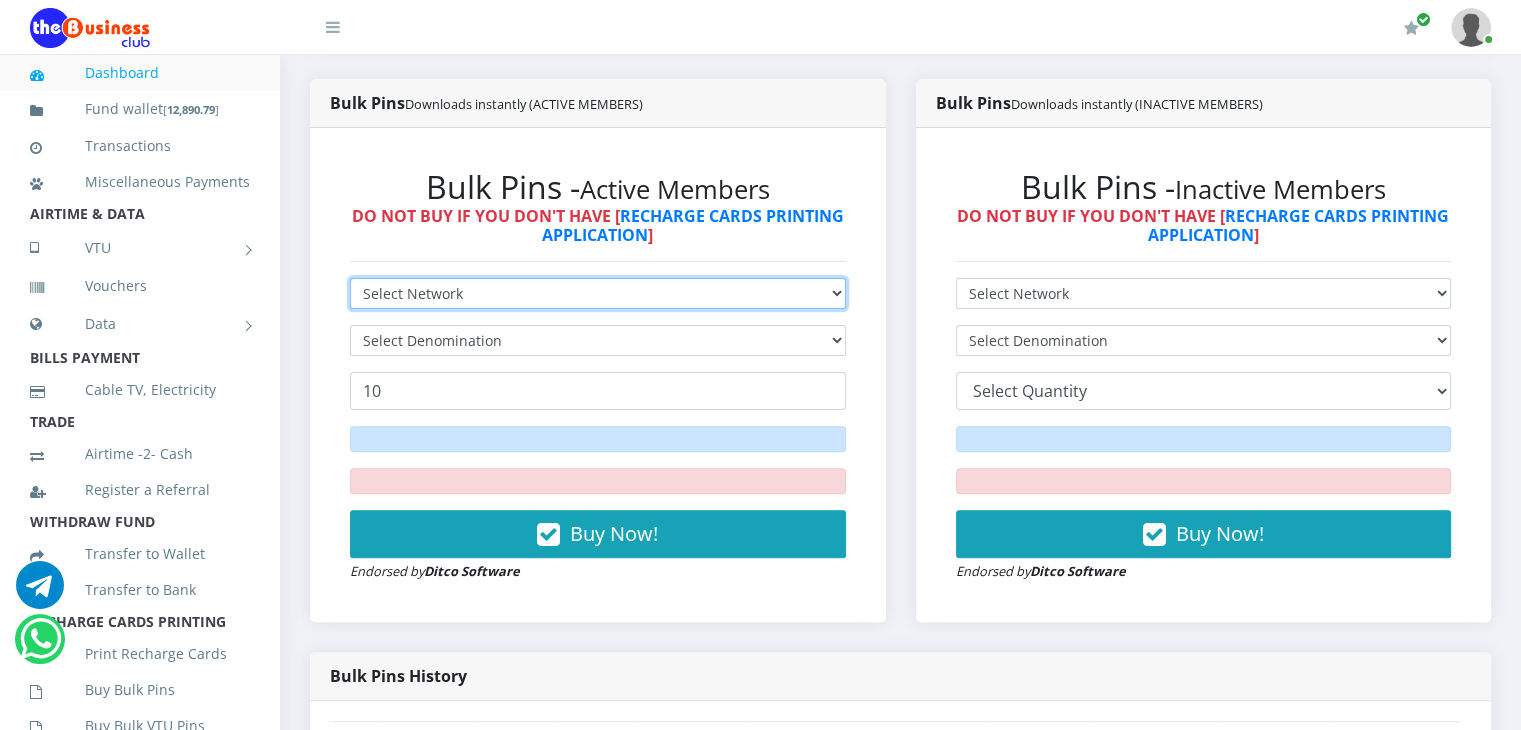 click on "Select Network
MTN
Globacom
9Mobile
Airtel" at bounding box center [598, 293] 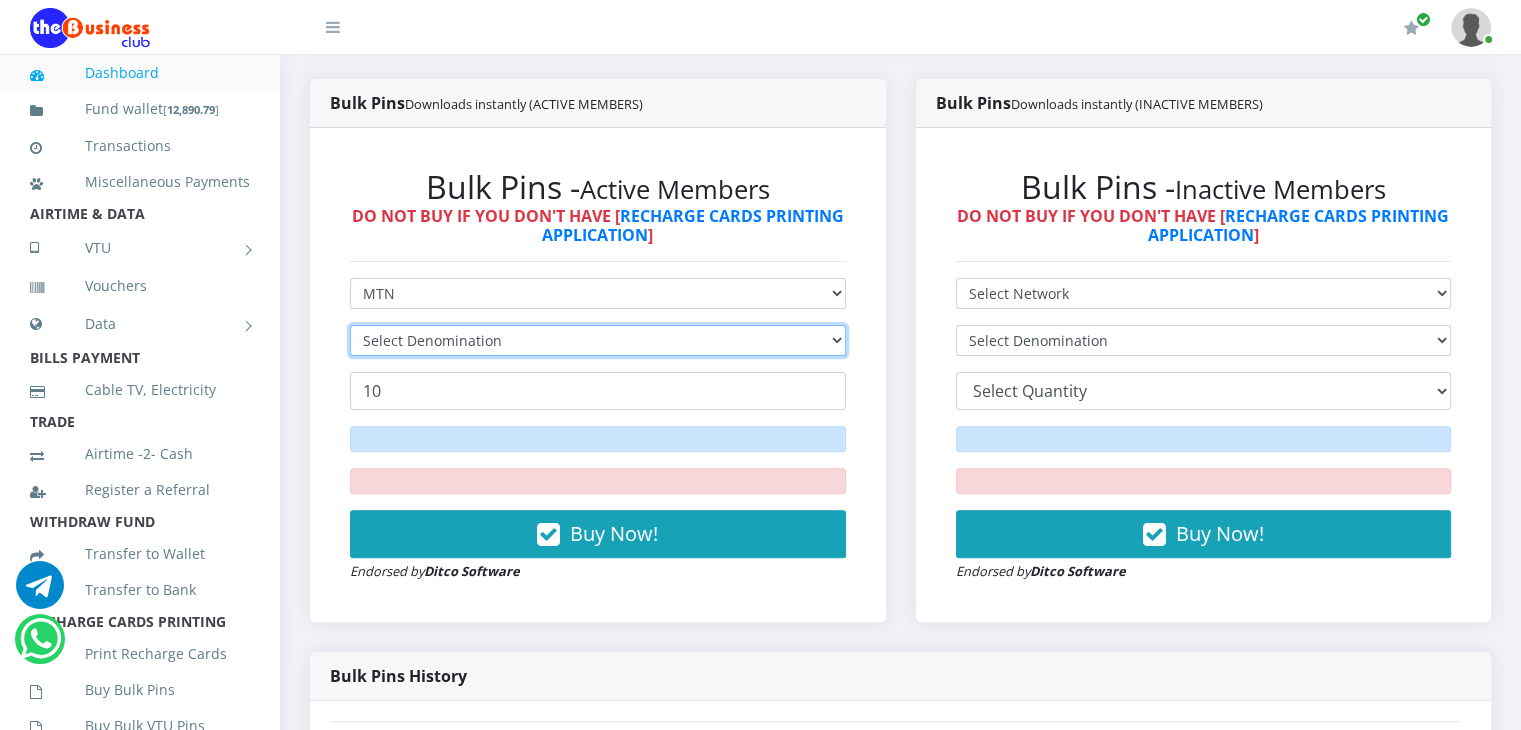 click on "Select Denomination" at bounding box center [598, 340] 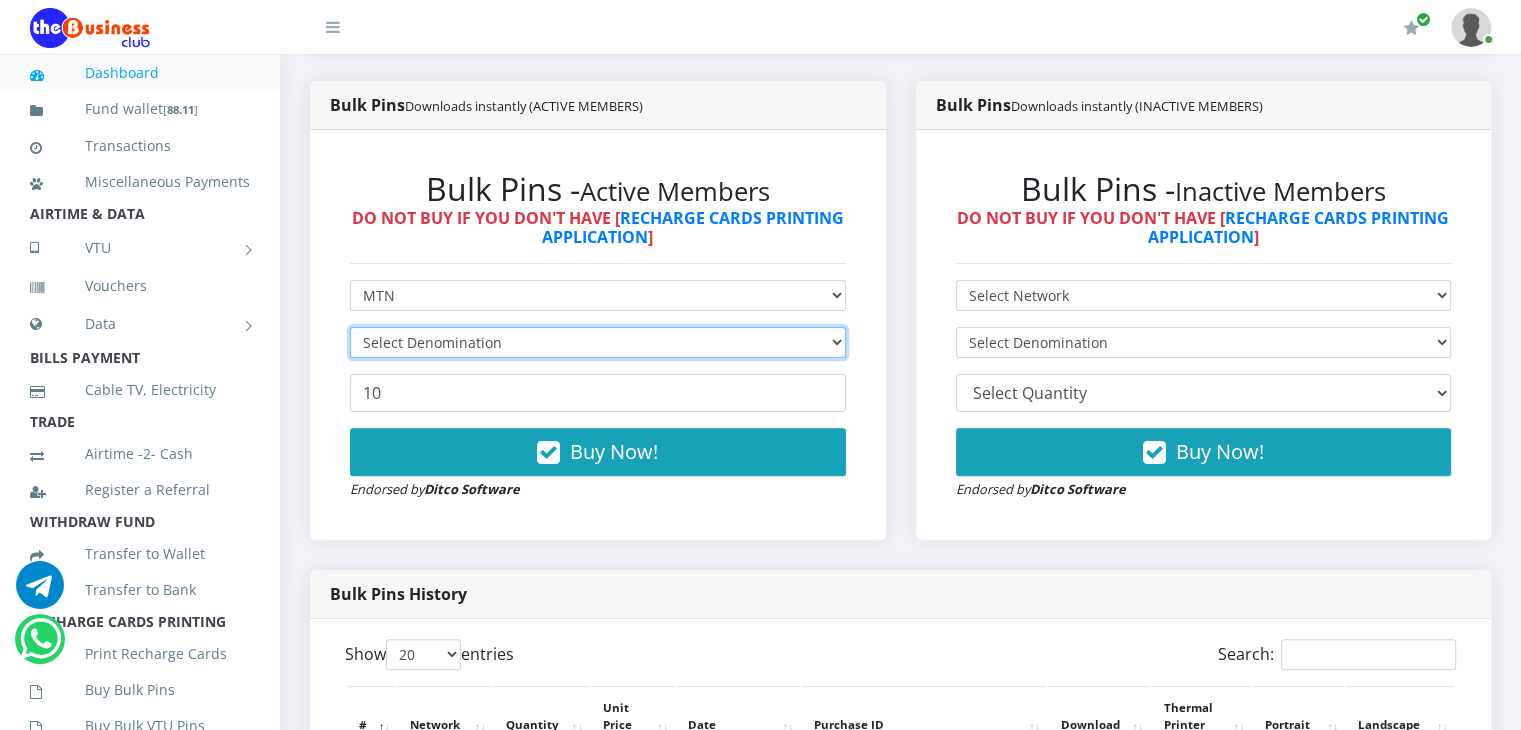 scroll, scrollTop: 0, scrollLeft: 0, axis: both 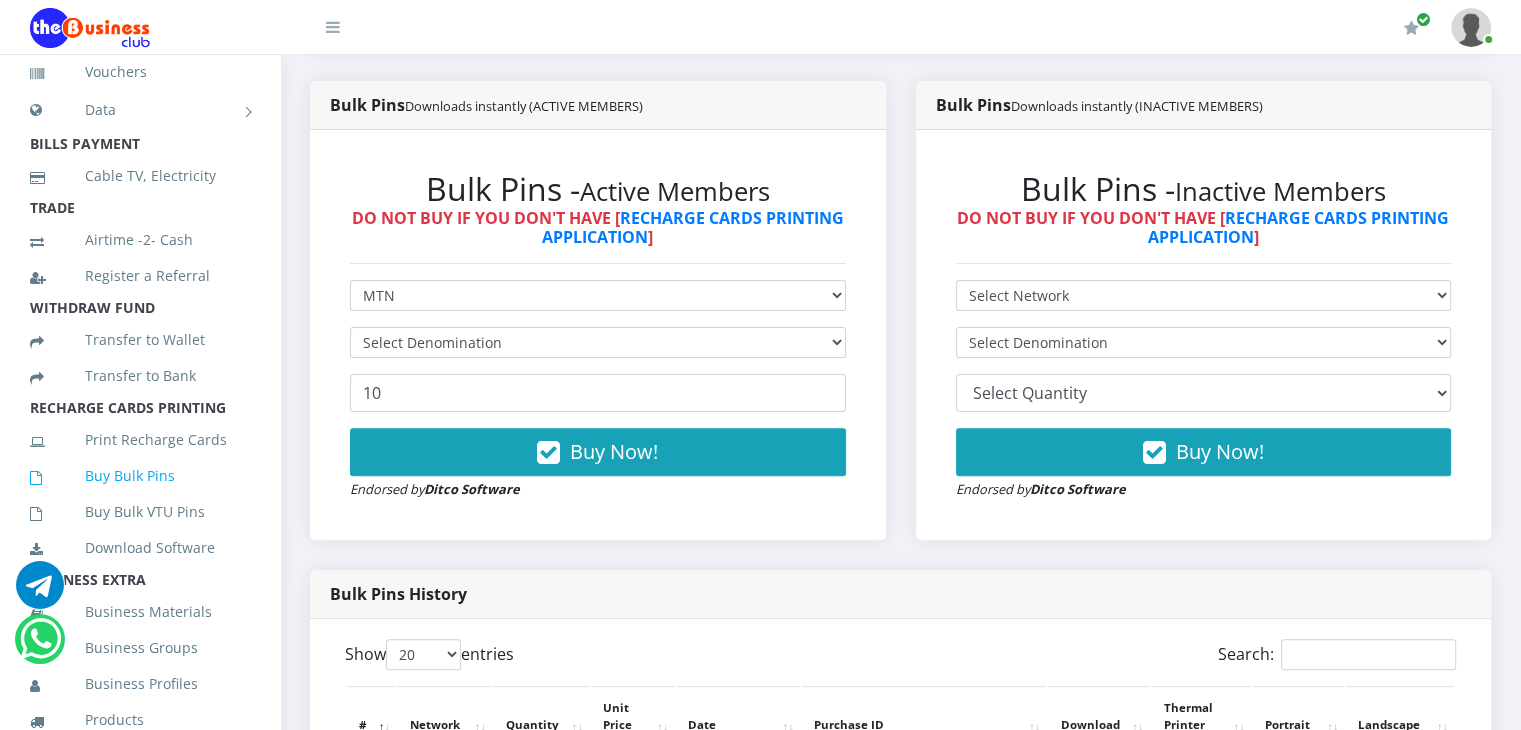 click on "Buy Bulk Pins" at bounding box center (140, 476) 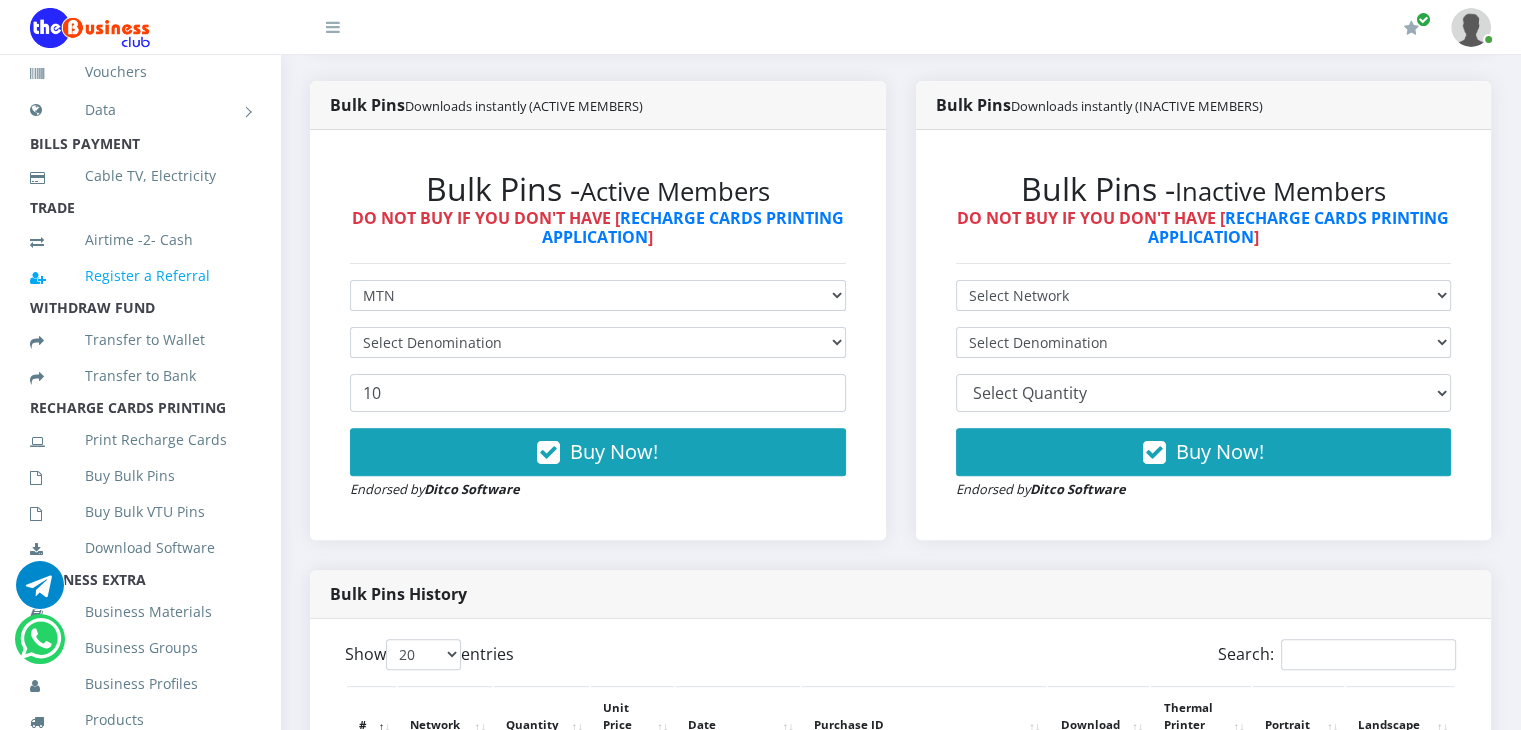 click on "Register a Referral" at bounding box center [140, 276] 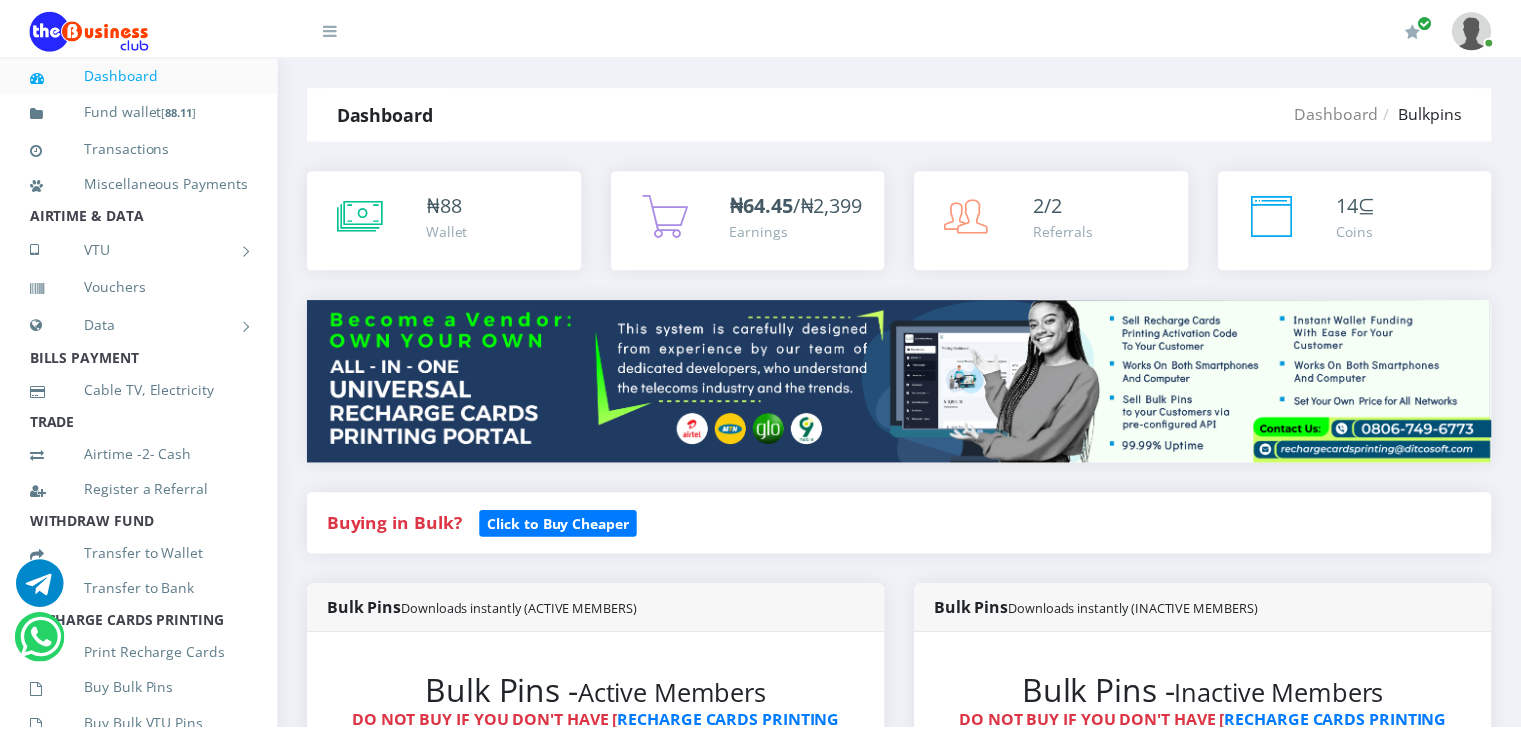 scroll, scrollTop: 0, scrollLeft: 0, axis: both 